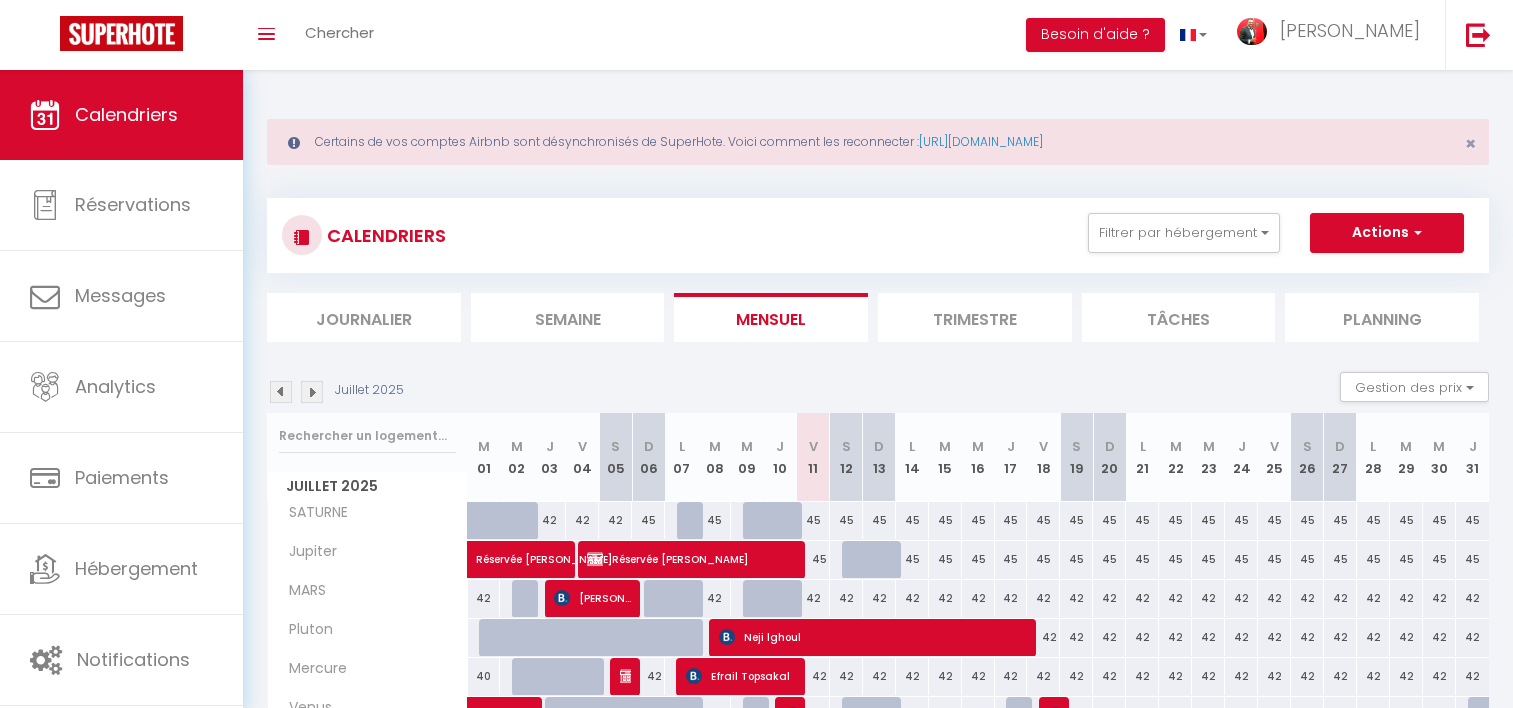 scroll, scrollTop: 0, scrollLeft: 0, axis: both 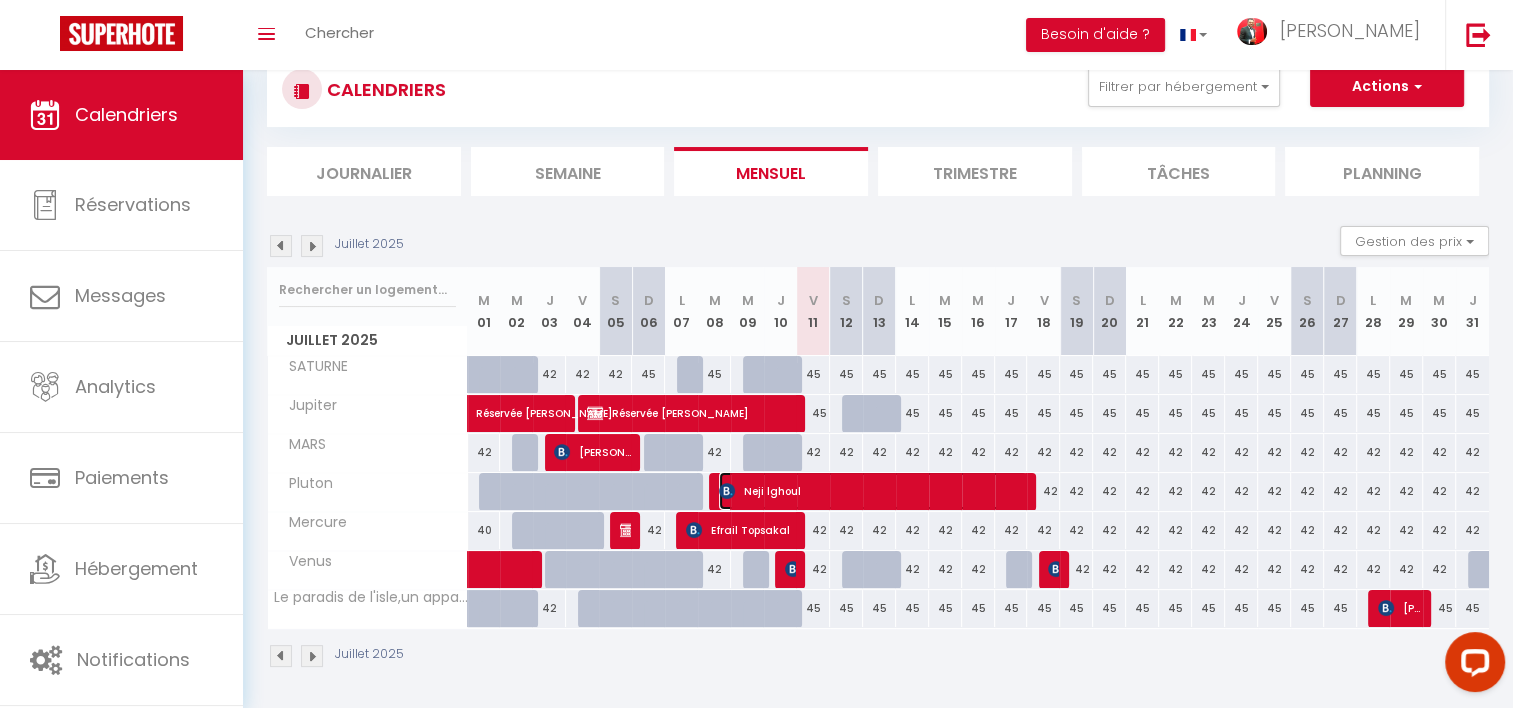 click on "Neji lghoul" at bounding box center (873, 491) 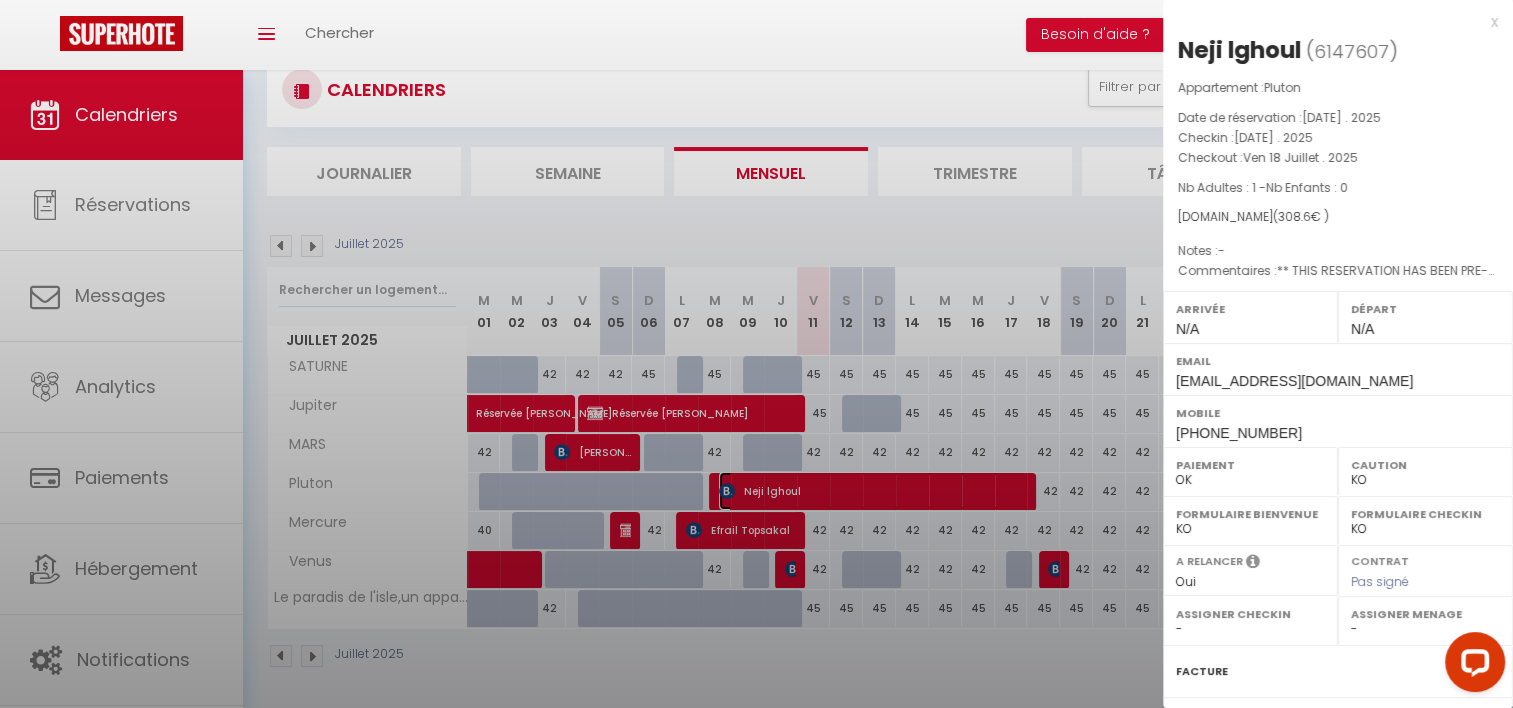 select on "13596" 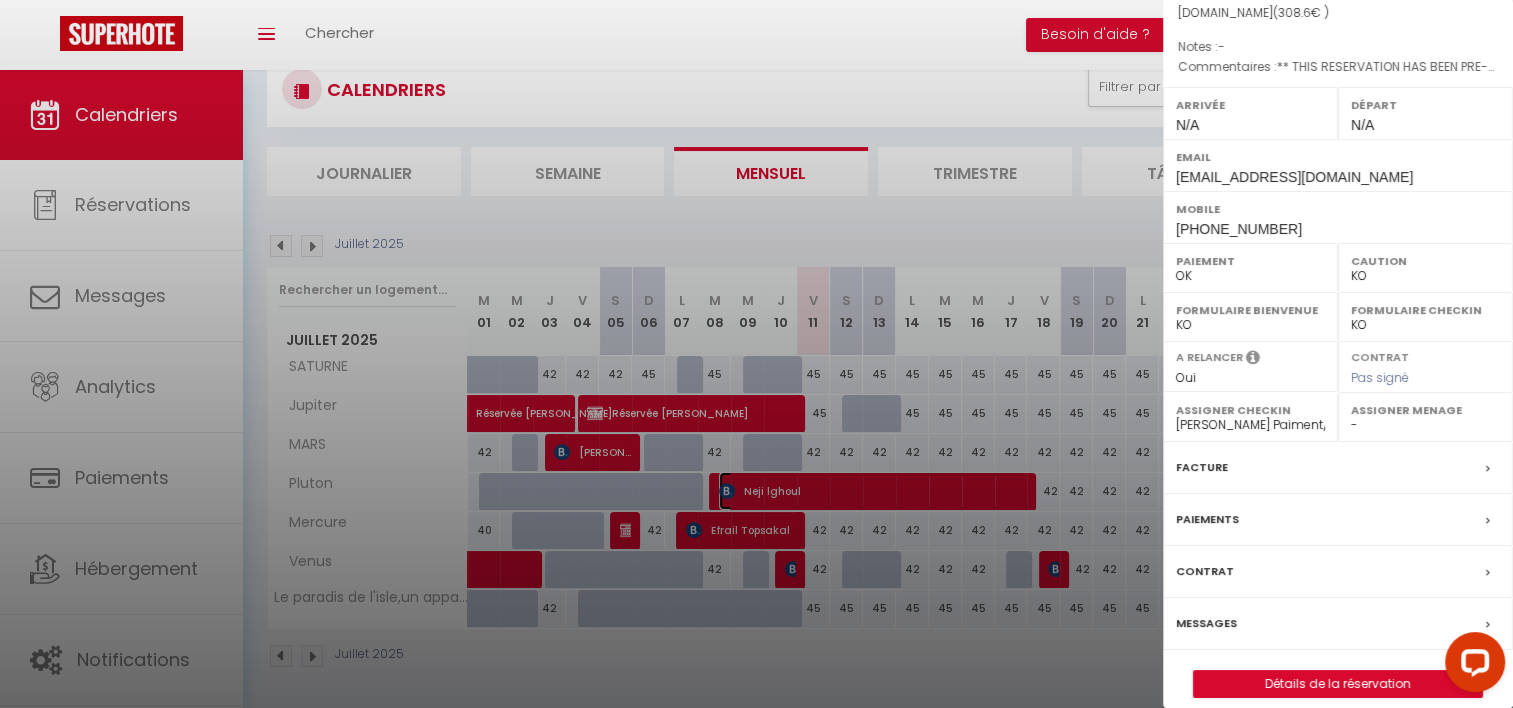 scroll, scrollTop: 220, scrollLeft: 0, axis: vertical 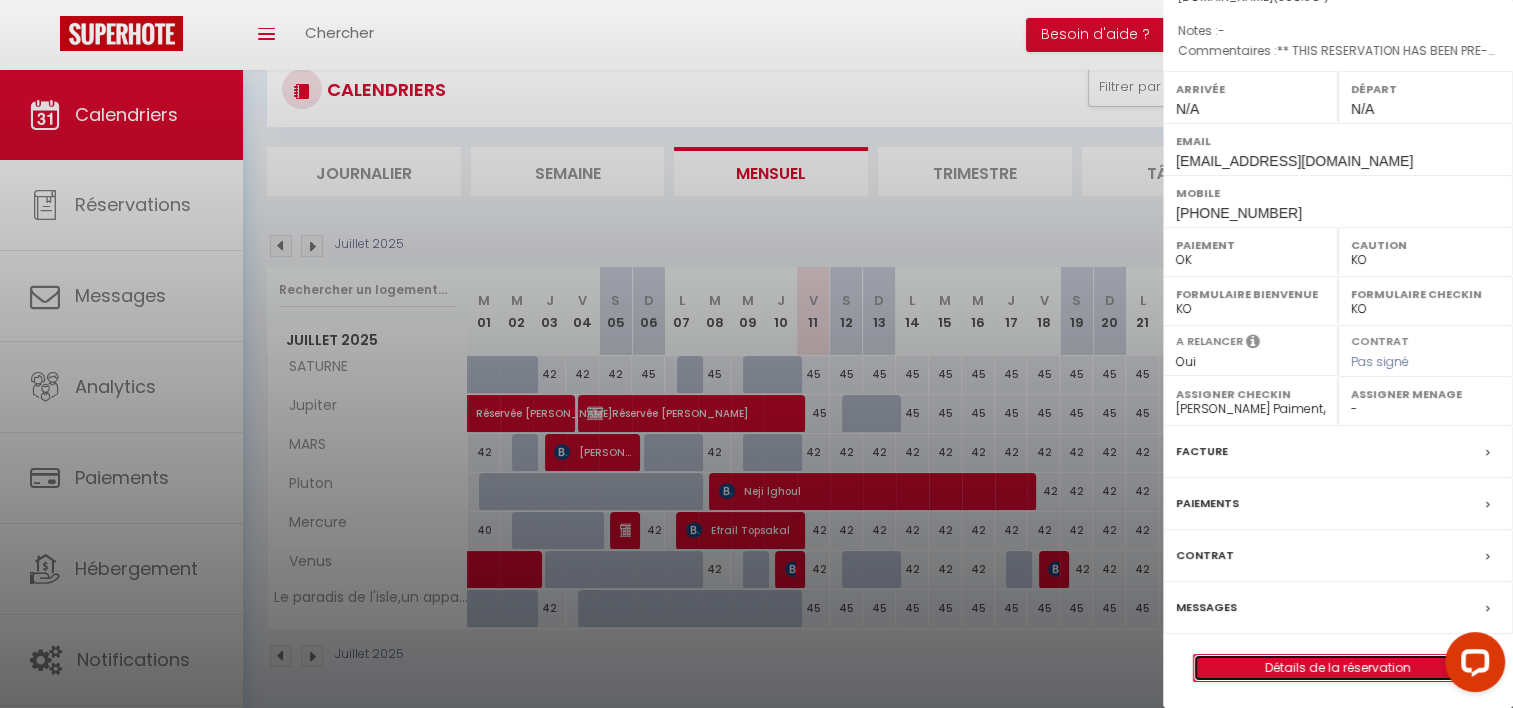 click on "Détails de la réservation" at bounding box center (1338, 668) 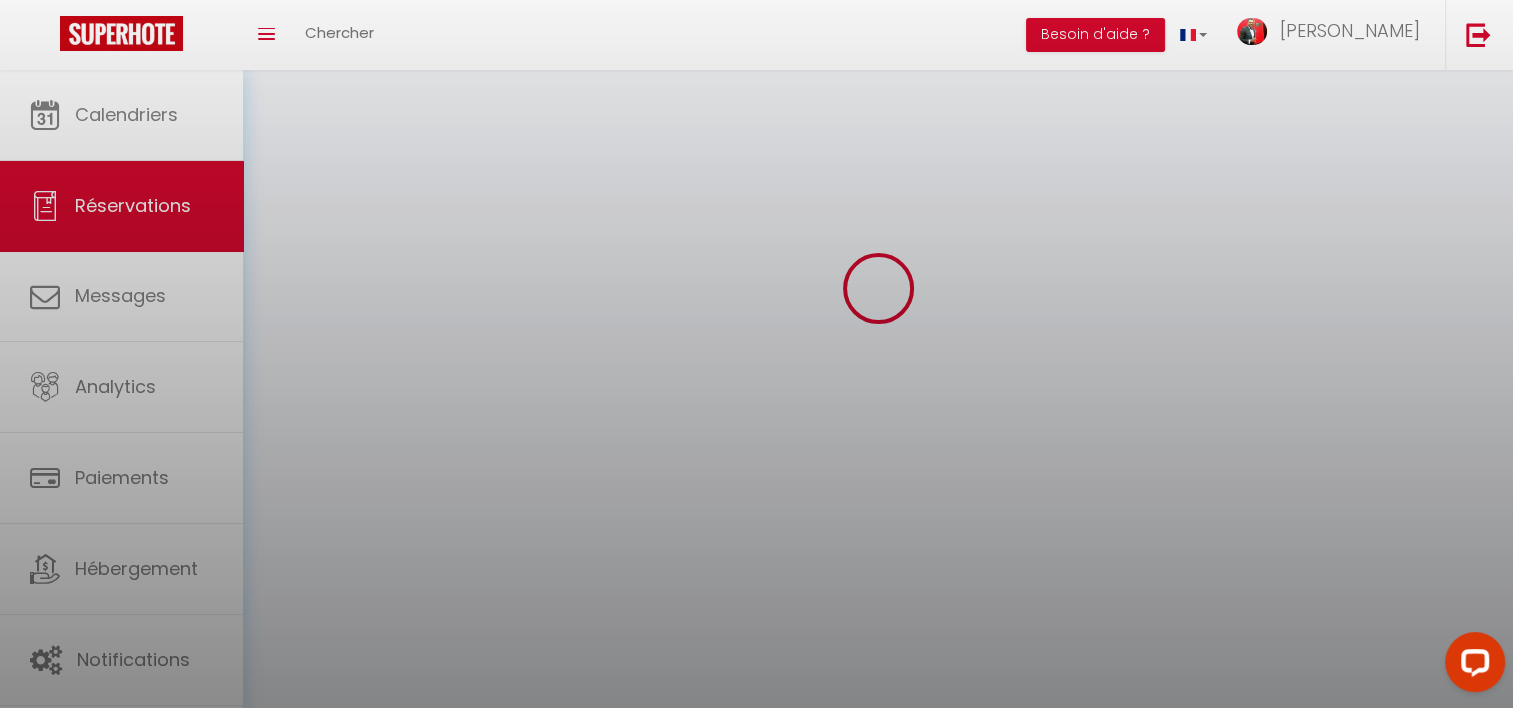 scroll, scrollTop: 0, scrollLeft: 0, axis: both 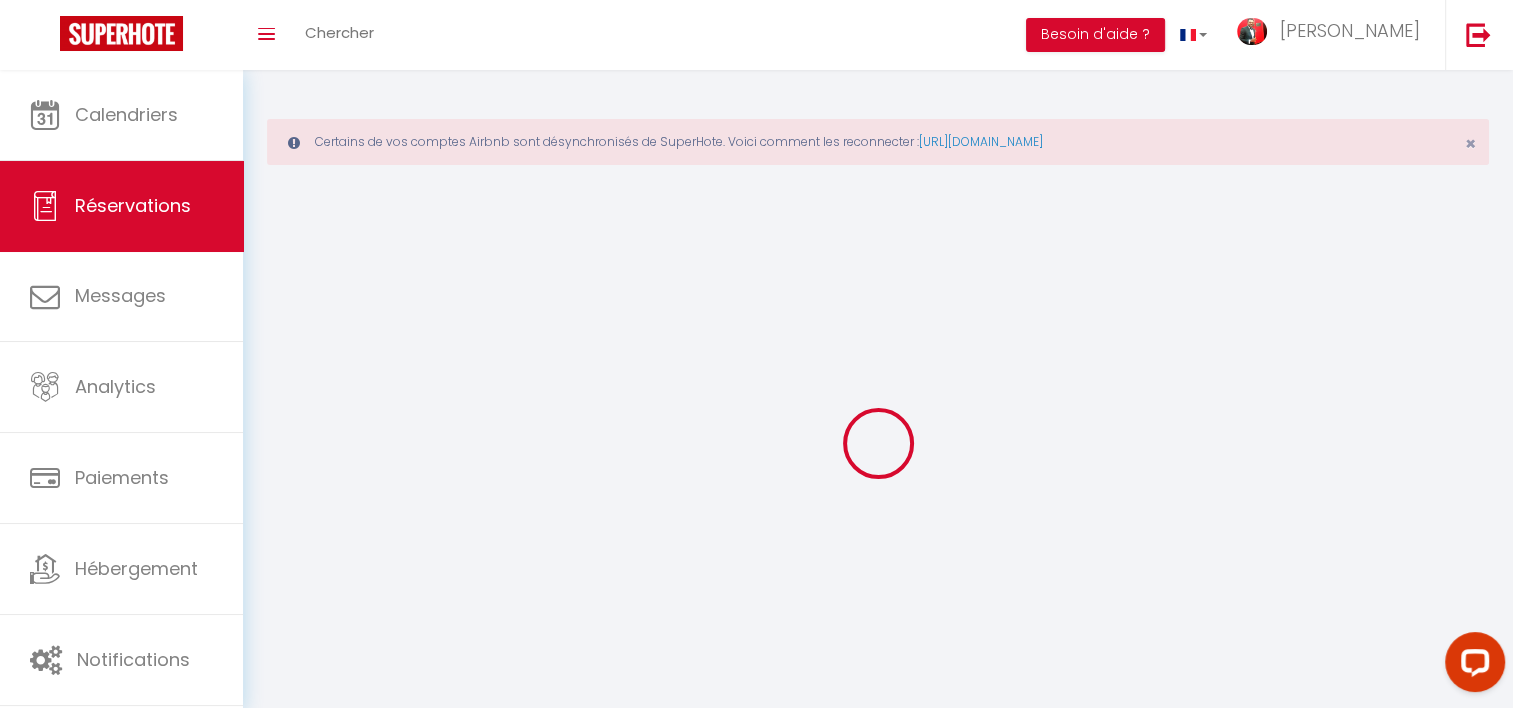 type on "Neji" 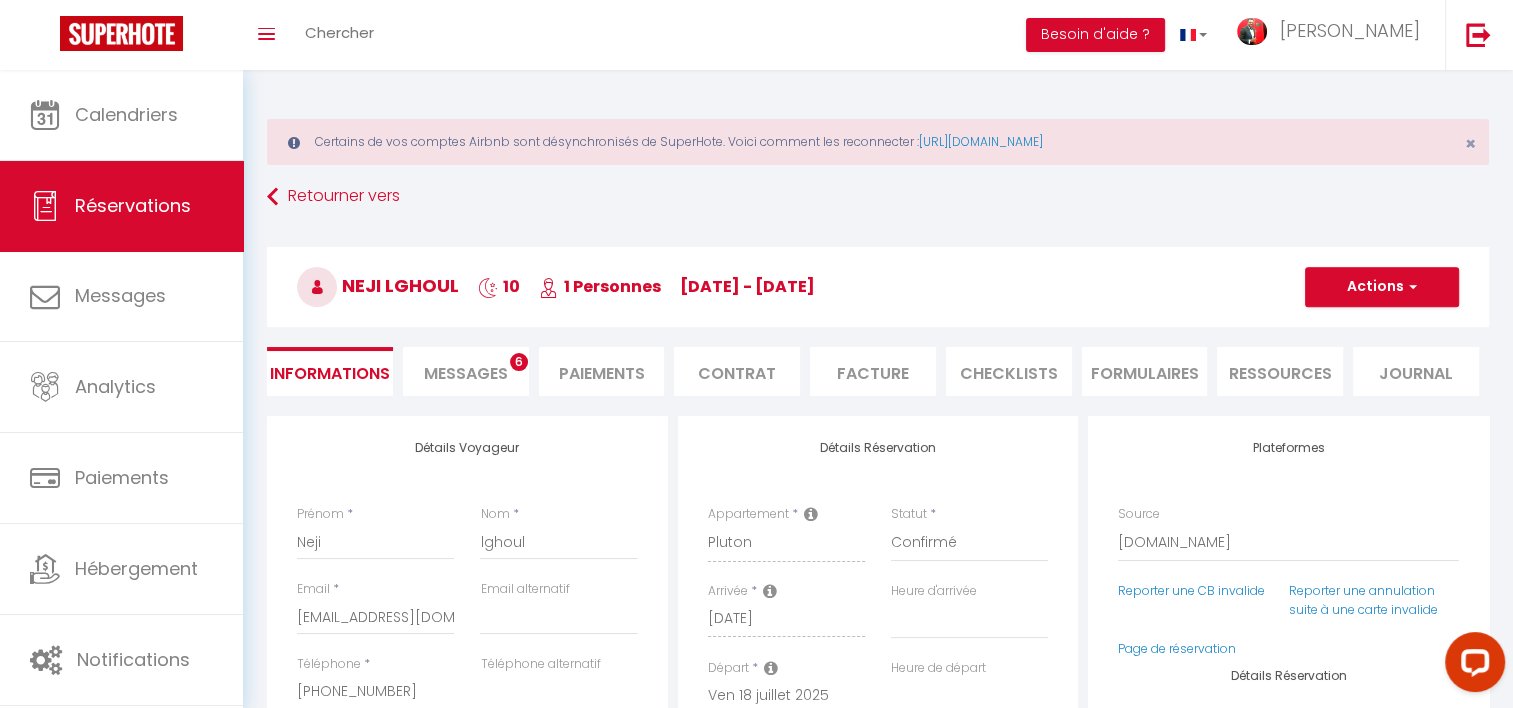type on "8.7" 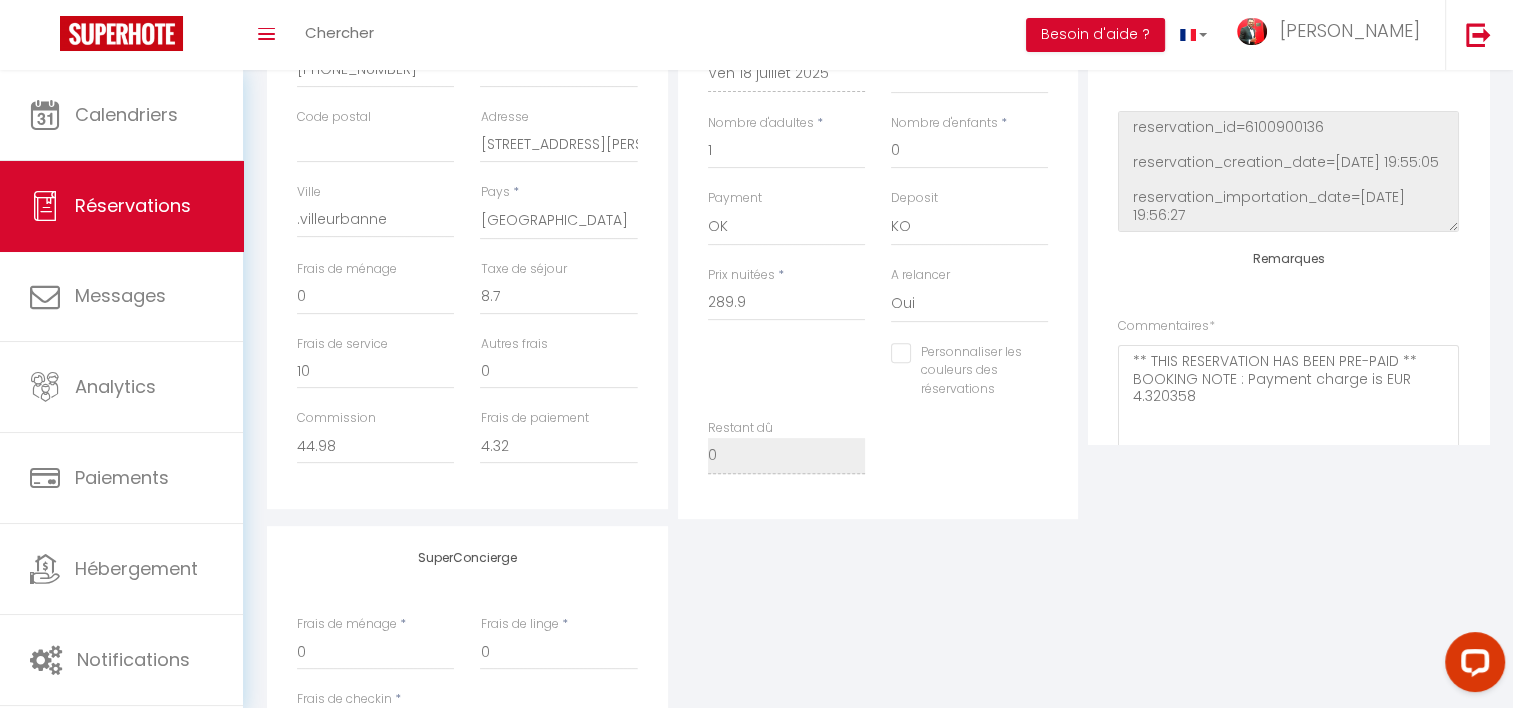 scroll, scrollTop: 628, scrollLeft: 0, axis: vertical 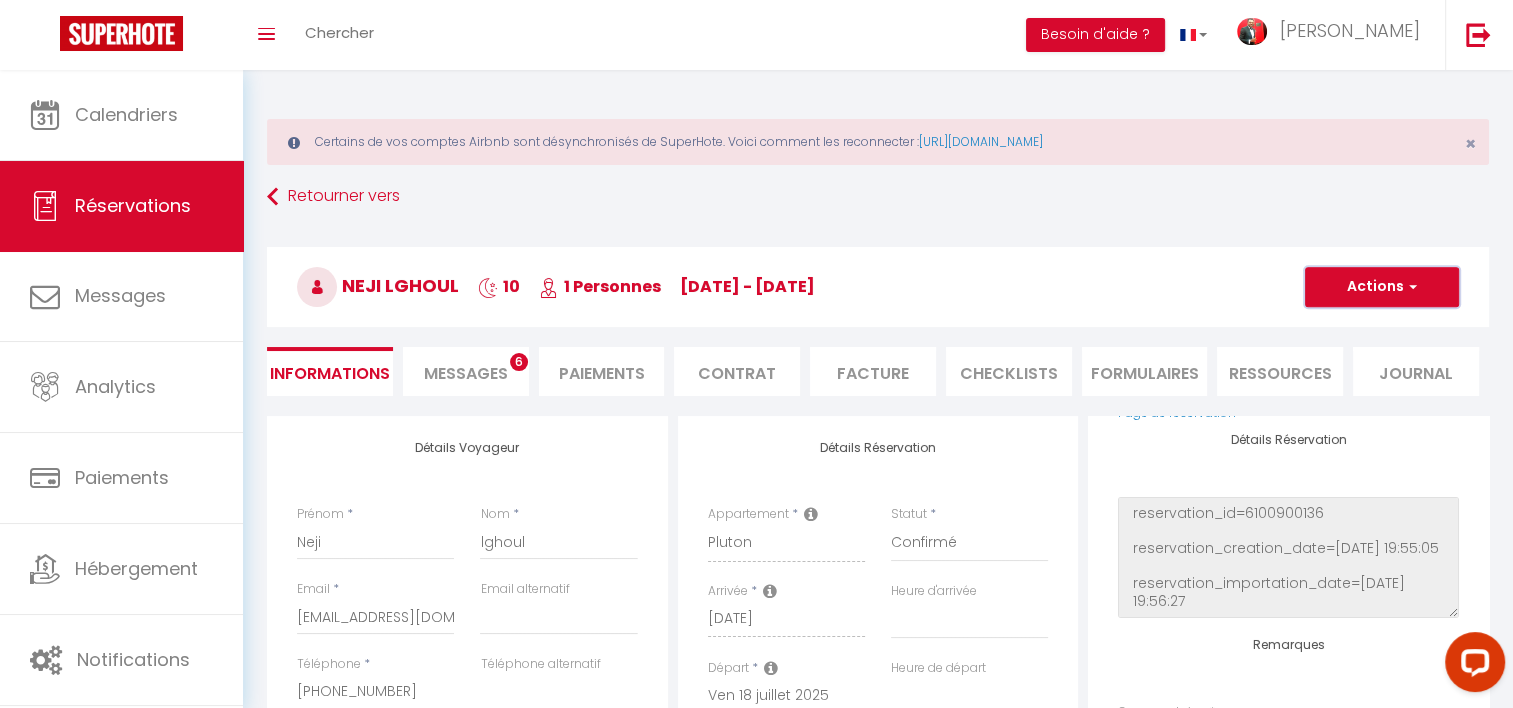 click on "Actions" at bounding box center (1382, 287) 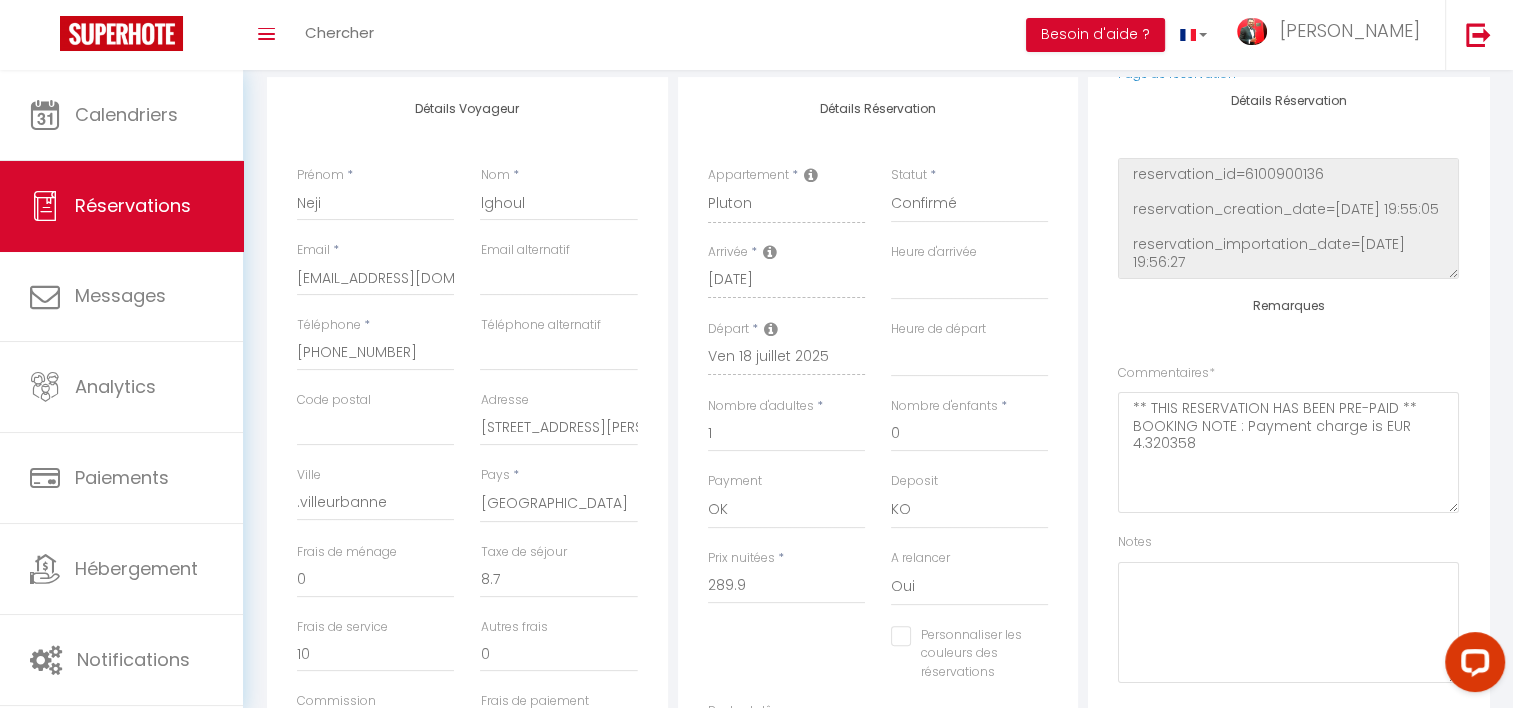 scroll, scrollTop: 97, scrollLeft: 0, axis: vertical 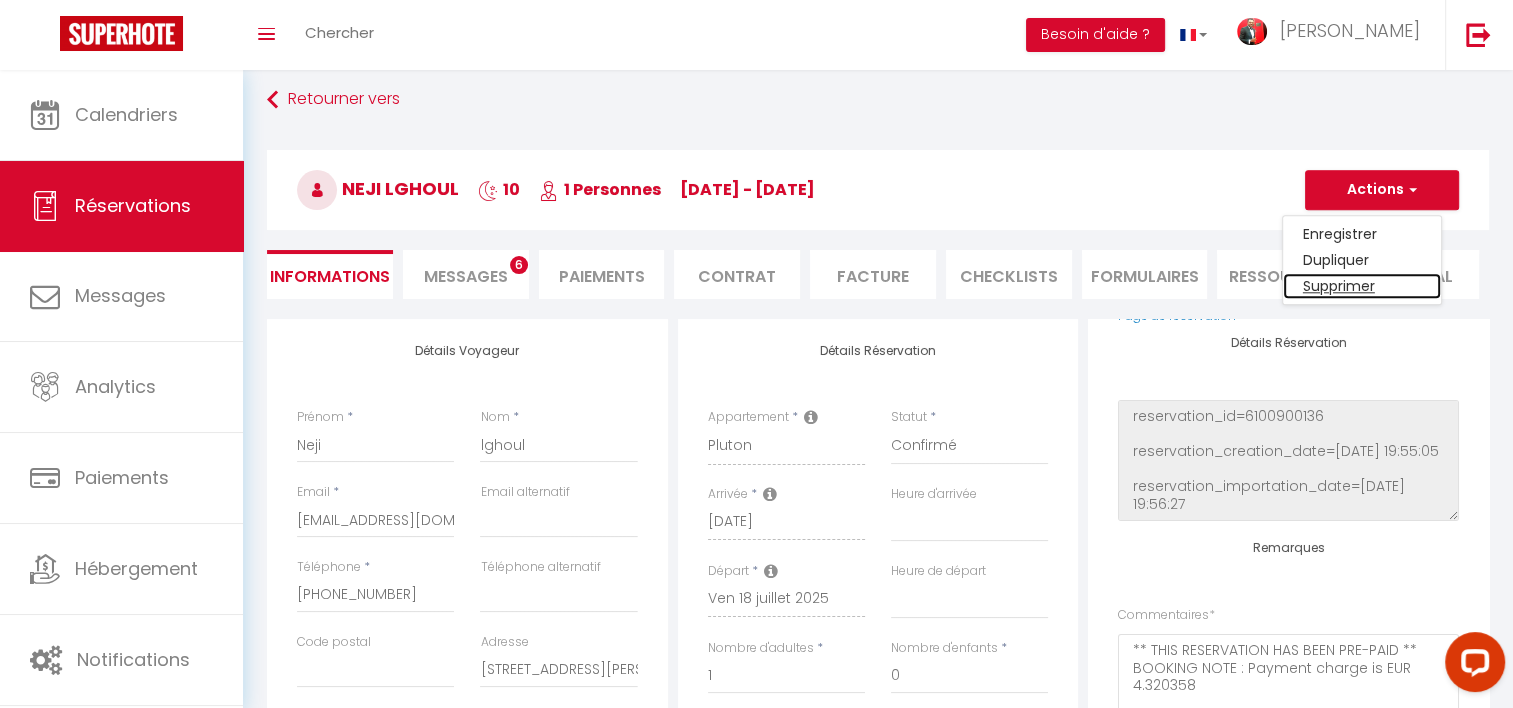 click on "Supprimer" at bounding box center [1362, 286] 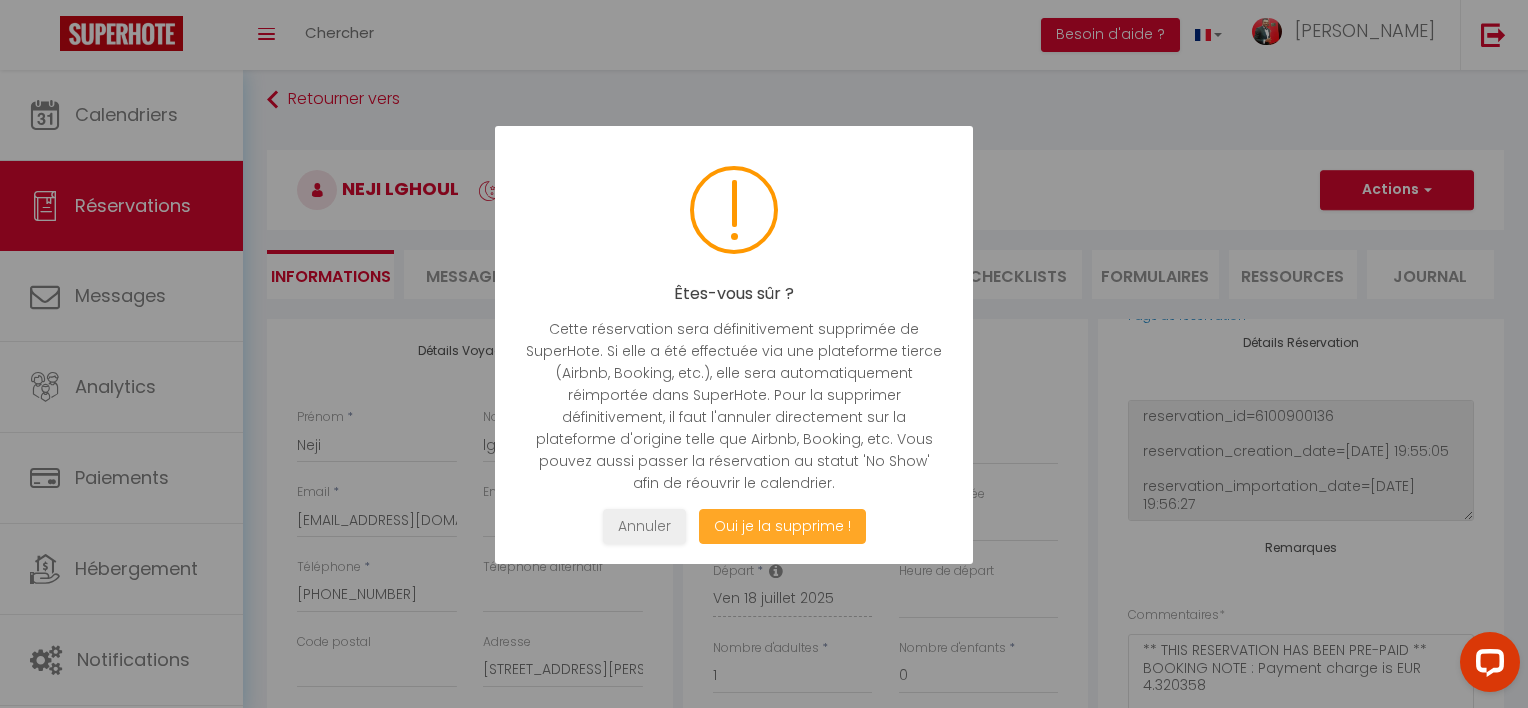 click on "Oui je la supprime !" at bounding box center (782, 526) 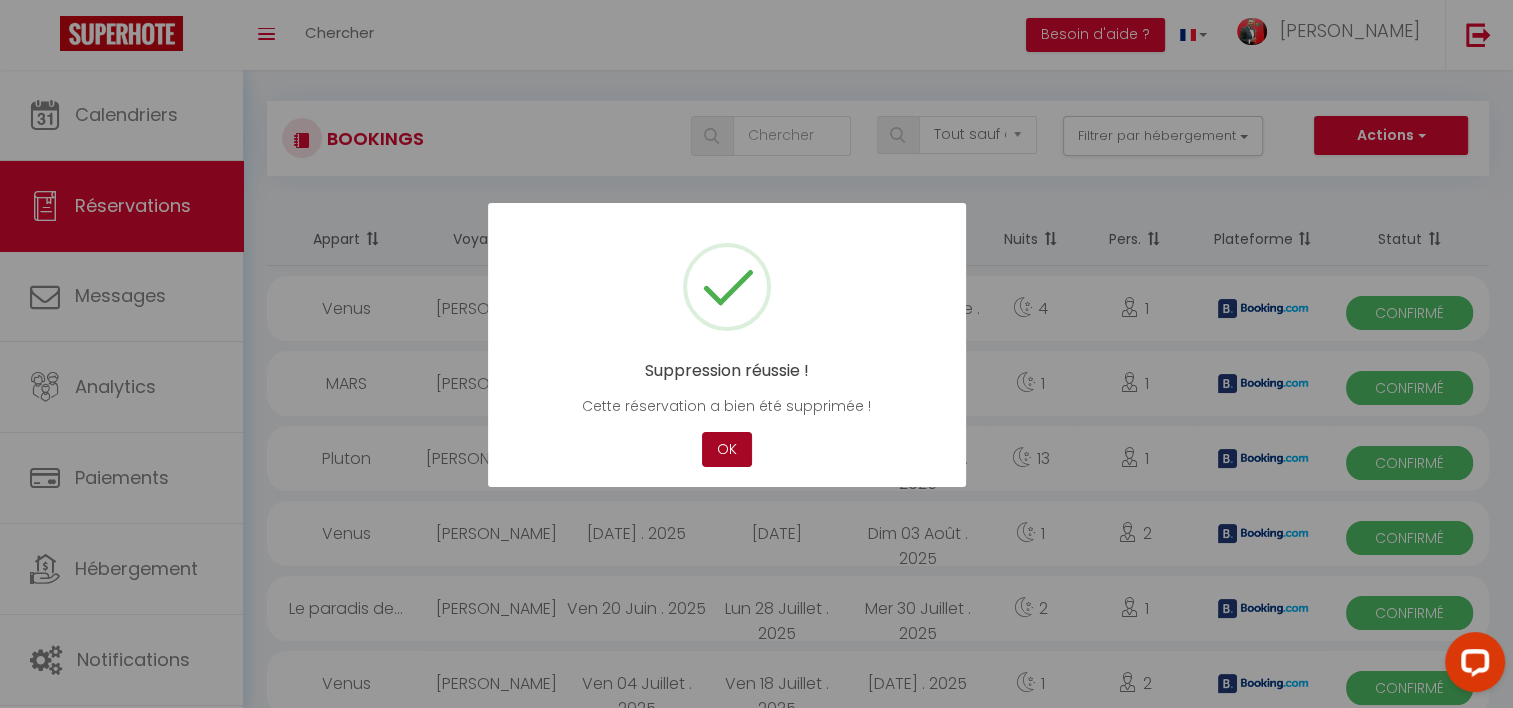 click on "OK" at bounding box center [727, 449] 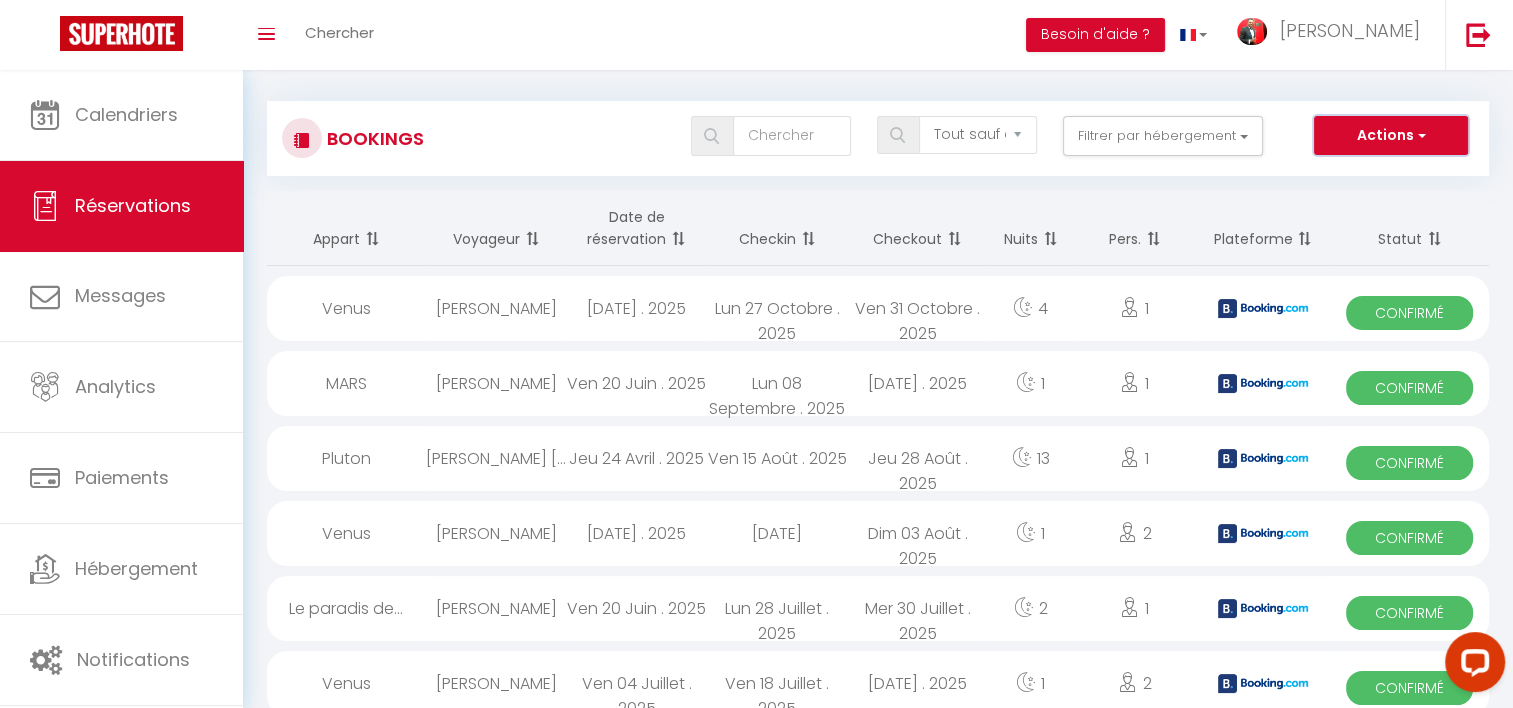 click on "Actions" at bounding box center [1391, 136] 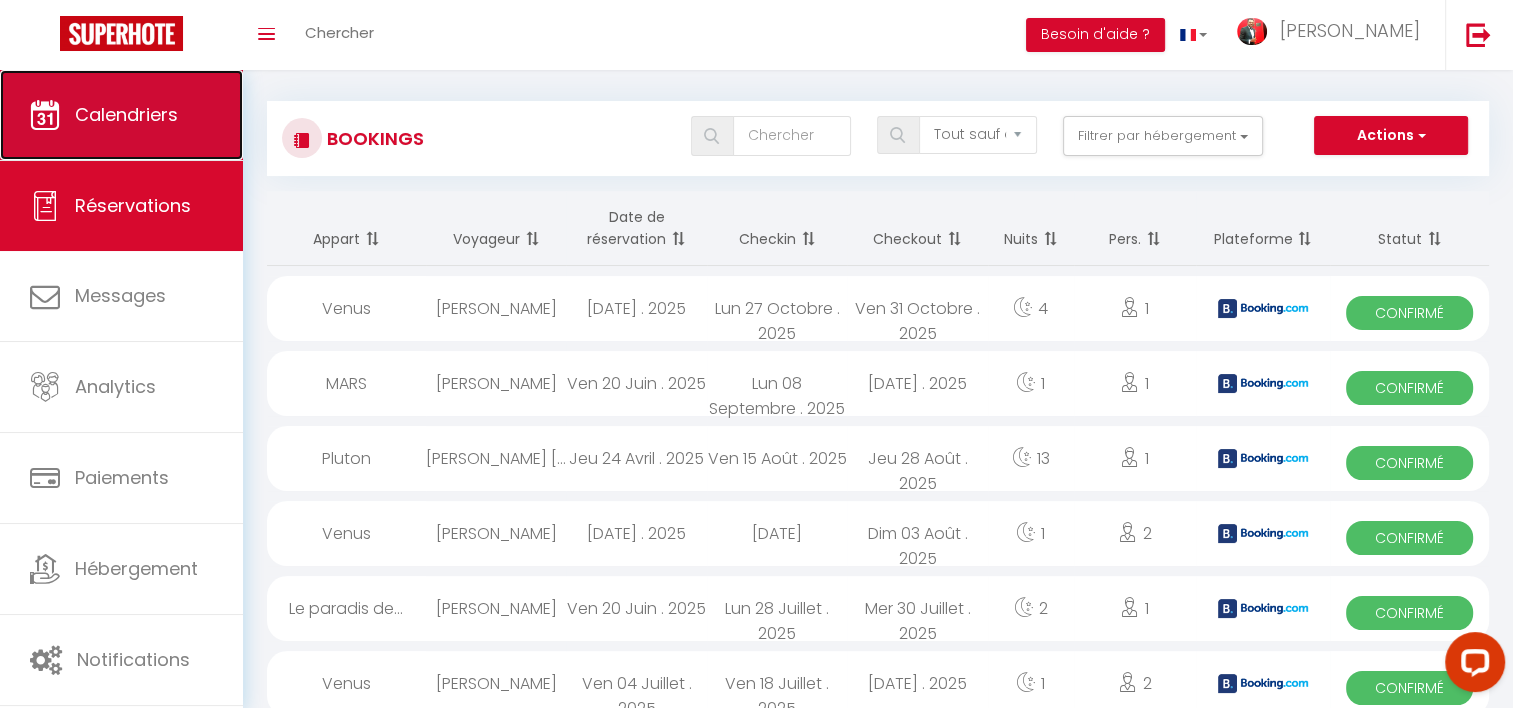 click on "Calendriers" at bounding box center [126, 114] 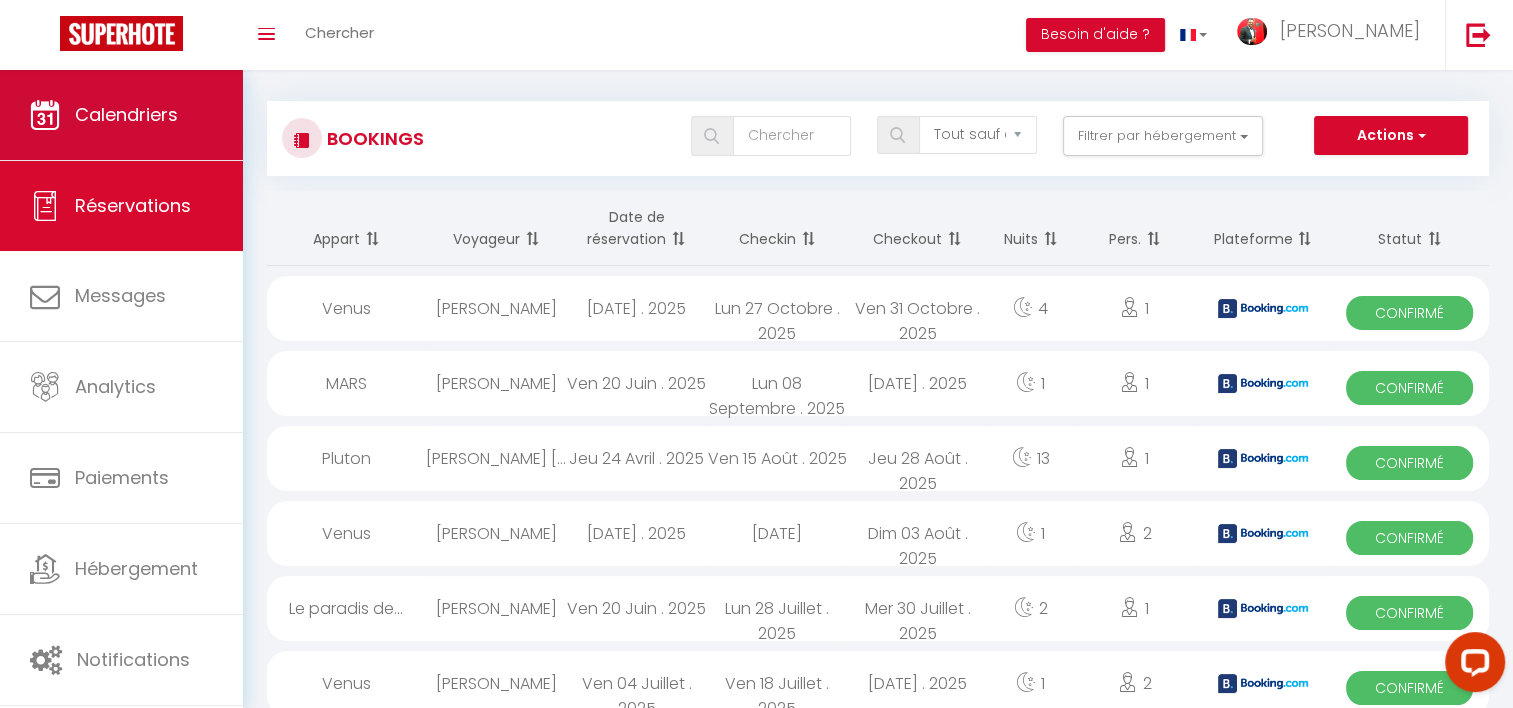 scroll, scrollTop: 0, scrollLeft: 0, axis: both 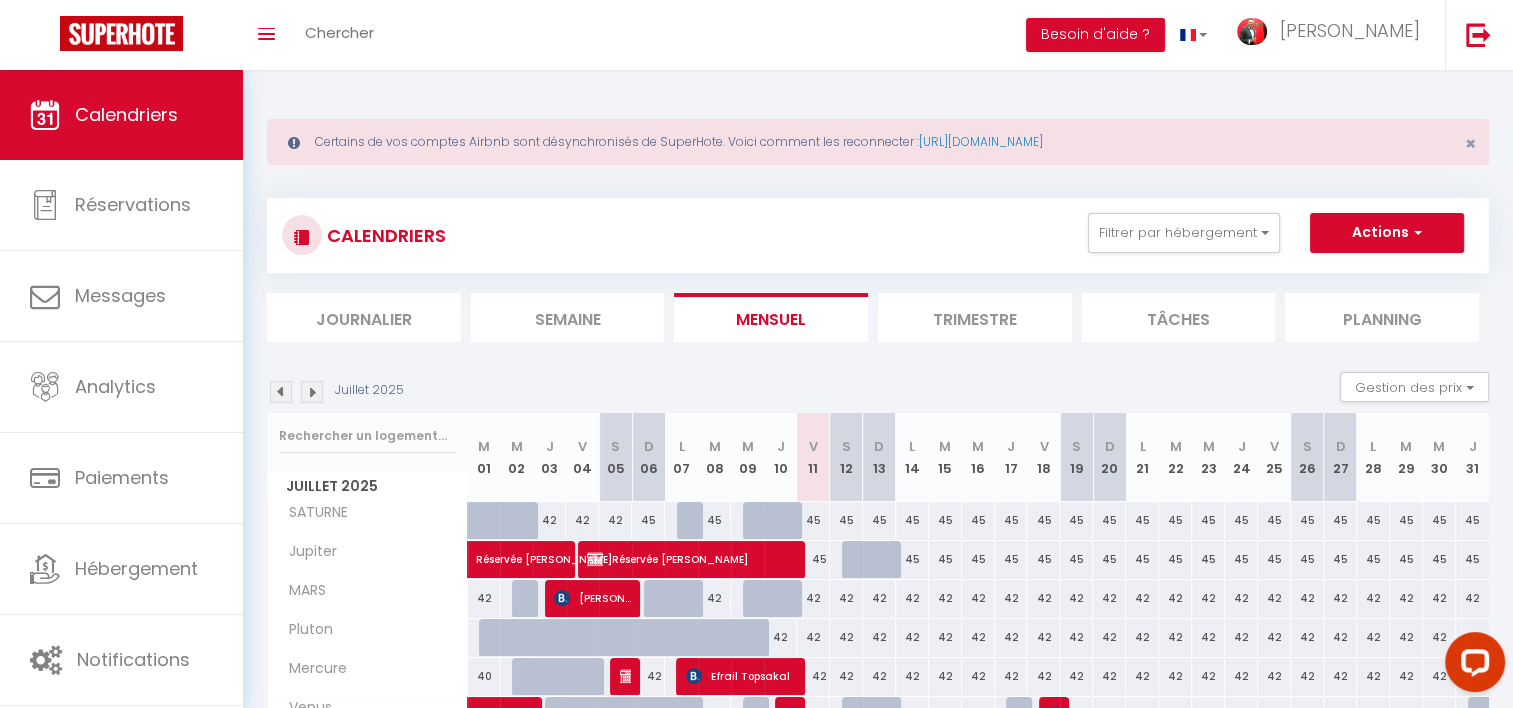 drag, startPoint x: 1511, startPoint y: 67, endPoint x: 1527, endPoint y: 136, distance: 70.83079 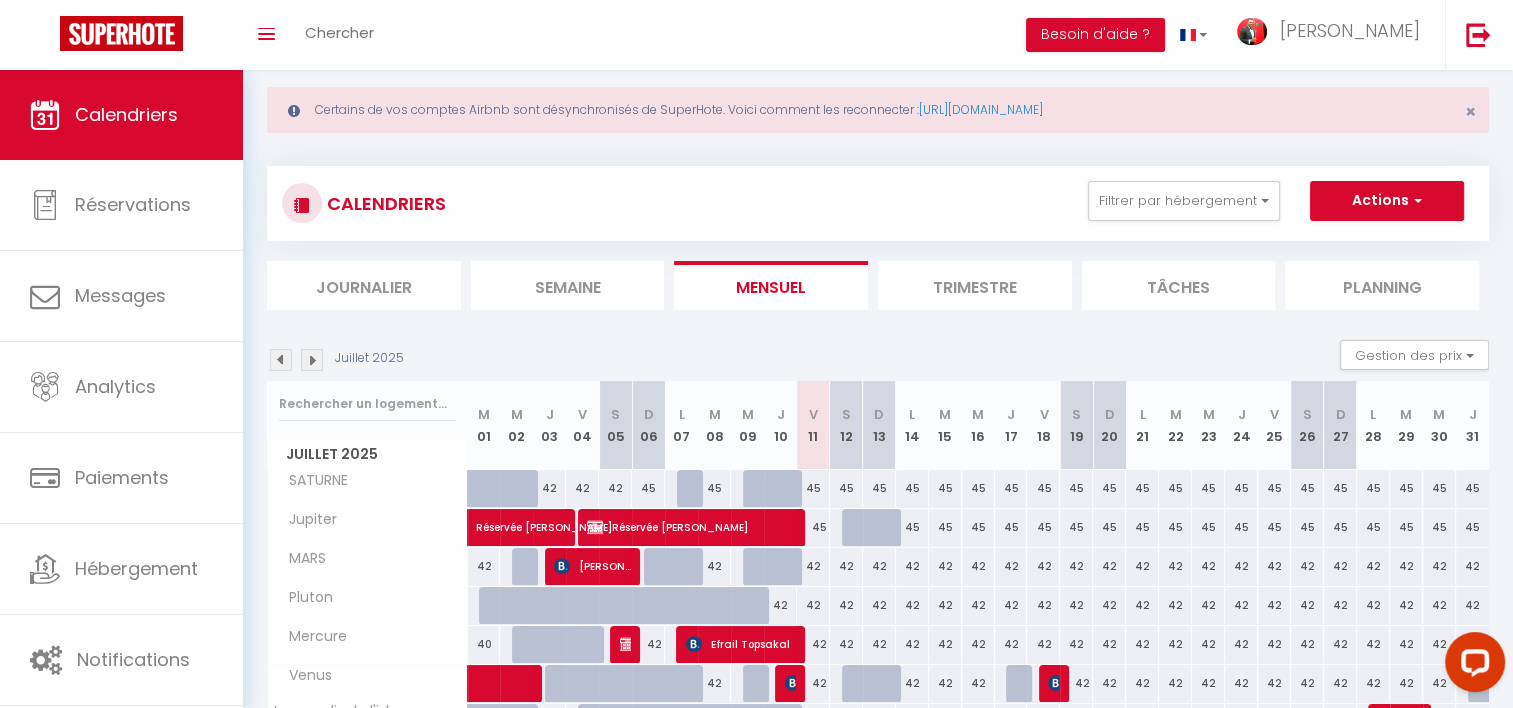 scroll, scrollTop: 44, scrollLeft: 0, axis: vertical 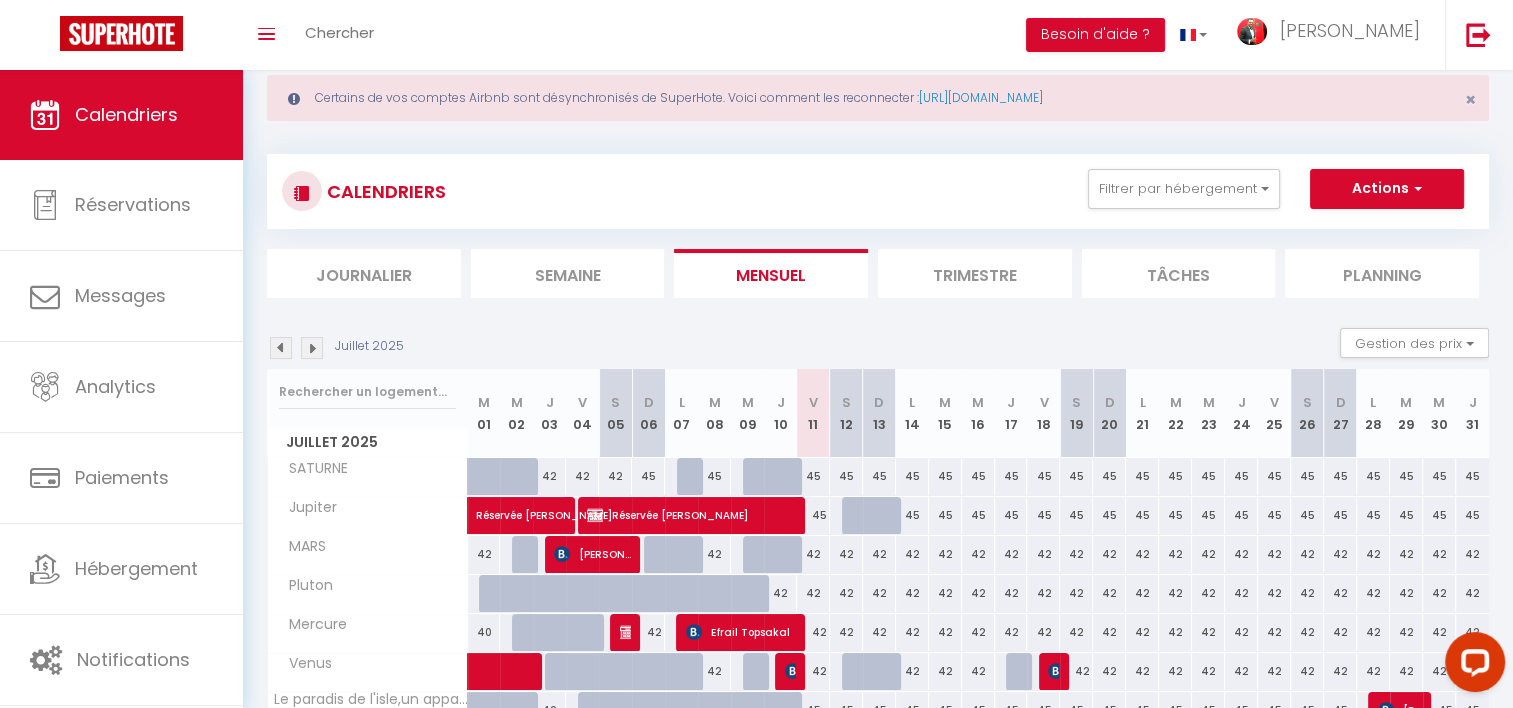 click on "Toggle menubar     Chercher   BUTTON
Besoin d'aide ?
[PERSON_NAME]   Paramètres        Équipe" at bounding box center (821, 35) 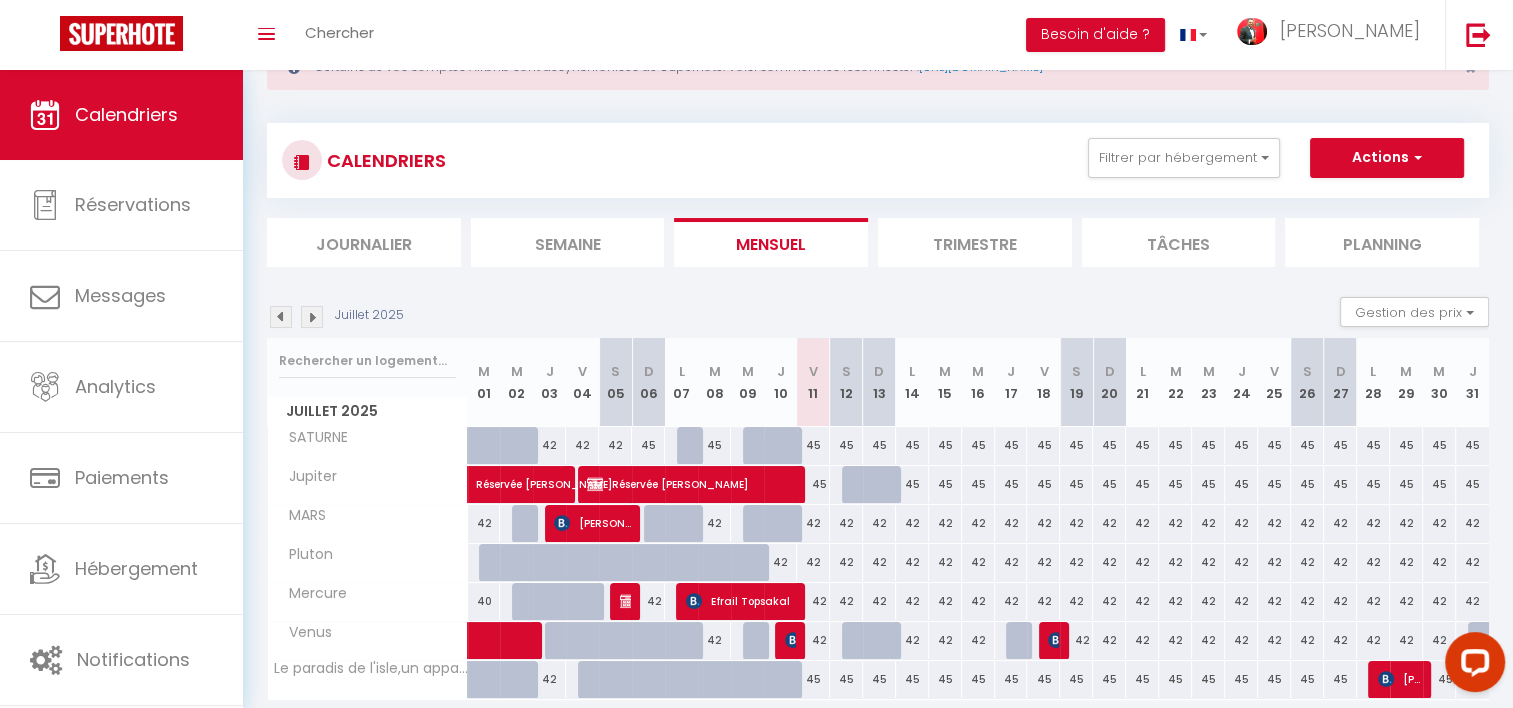 scroll, scrollTop: 146, scrollLeft: 0, axis: vertical 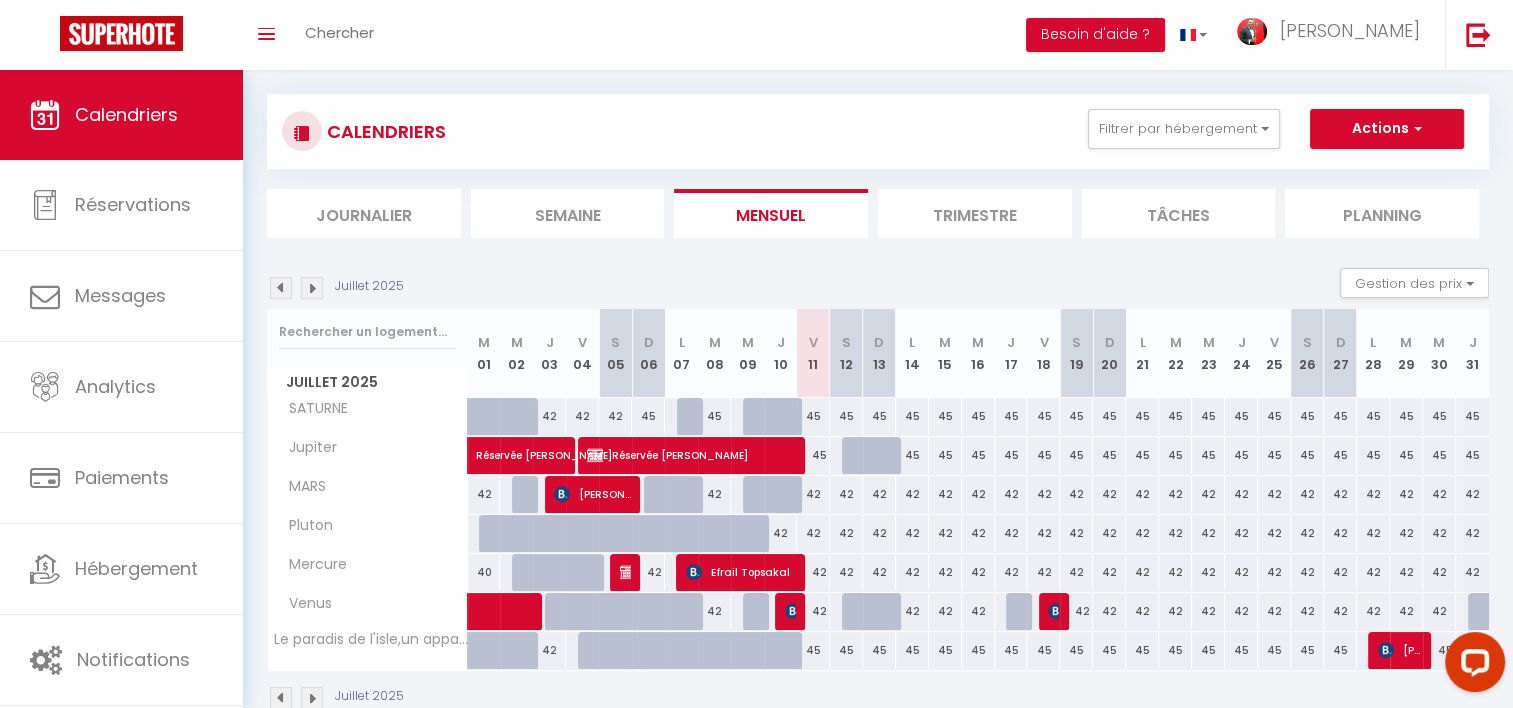 click on "Juillet 2025
Gestion des prix
Nb Nuits minimum   Règles   Disponibilité           Juillet 2025
M
01
M
02
J
03
V
04
S
05
D
06
L
07
M
08
M
09
J
10
V
11
S
12
D
13
L" at bounding box center [878, 489] 